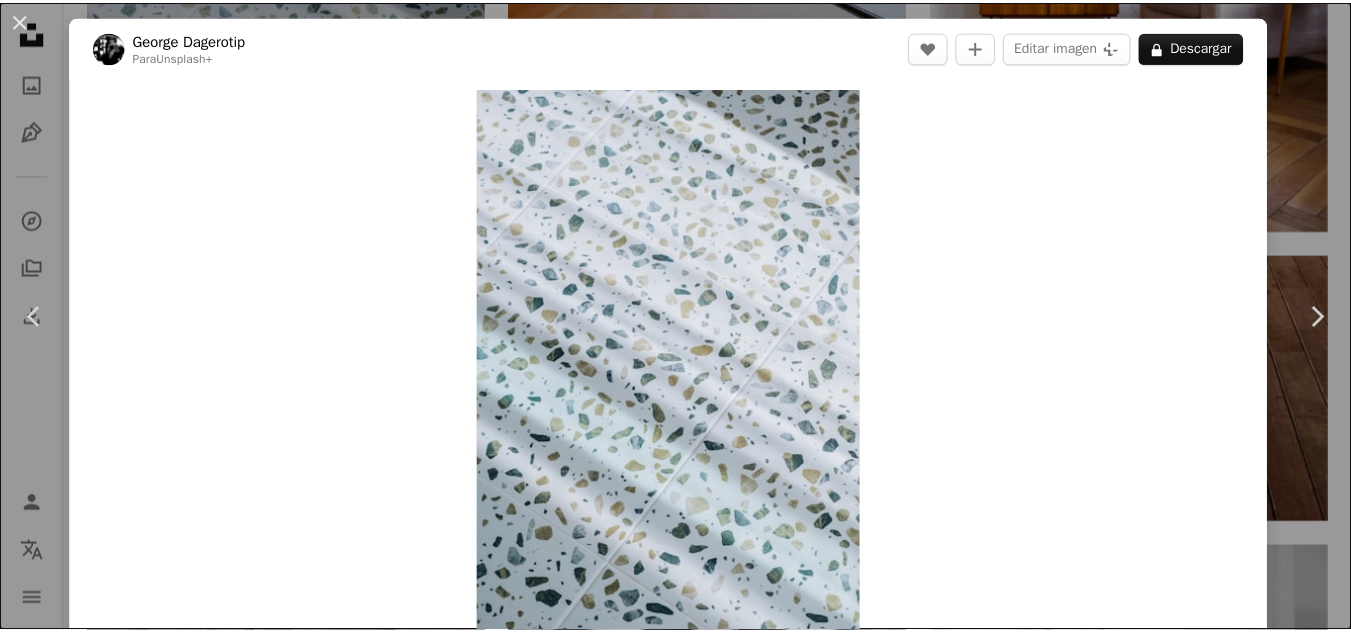 scroll, scrollTop: 2046, scrollLeft: 0, axis: vertical 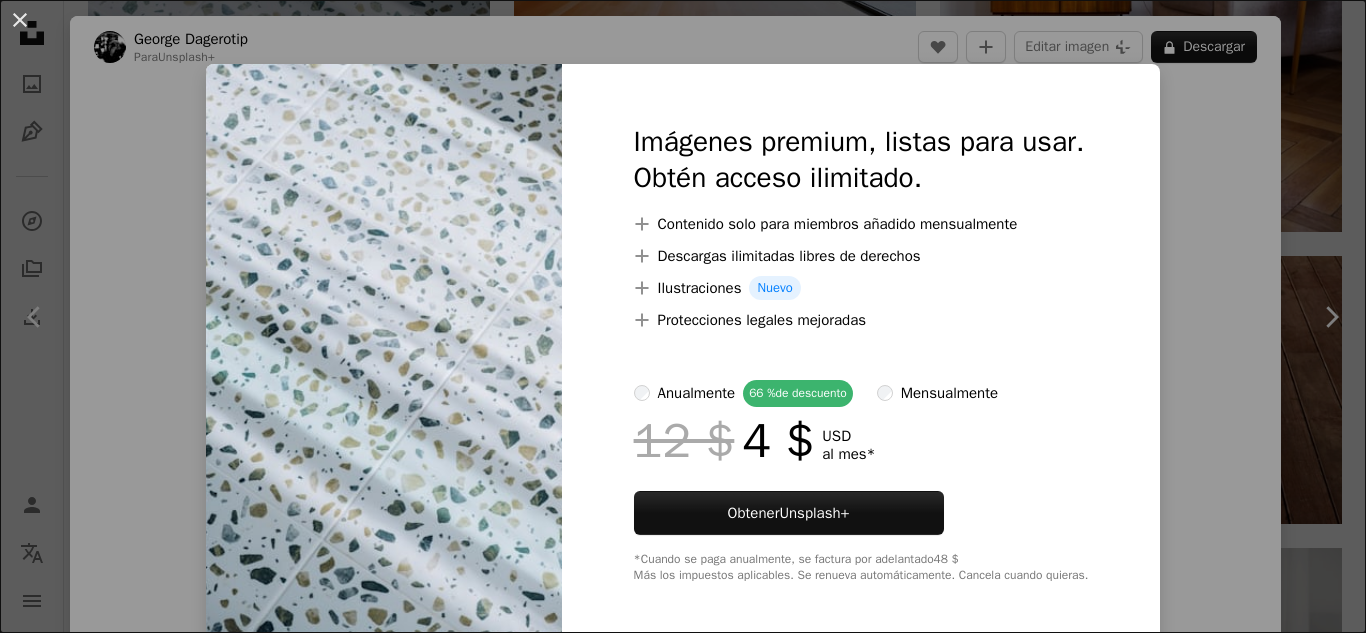 click on "An X shape Imágenes premium, listas para usar. Obtén acceso ilimitado. A plus sign Contenido solo para miembros añadido mensualmente A plus sign Descargas ilimitadas libres de derechos A plus sign Ilustraciones  Nuevo A plus sign Protecciones legales mejoradas anualmente 66 %  de descuento mensualmente 12 $   4 $ USD al mes * Obtener  Unsplash+ *Cuando se paga anualmente, se factura por adelantado  48 $ Más los impuestos aplicables. Se renueva automáticamente. Cancela cuando quieras." at bounding box center (683, 316) 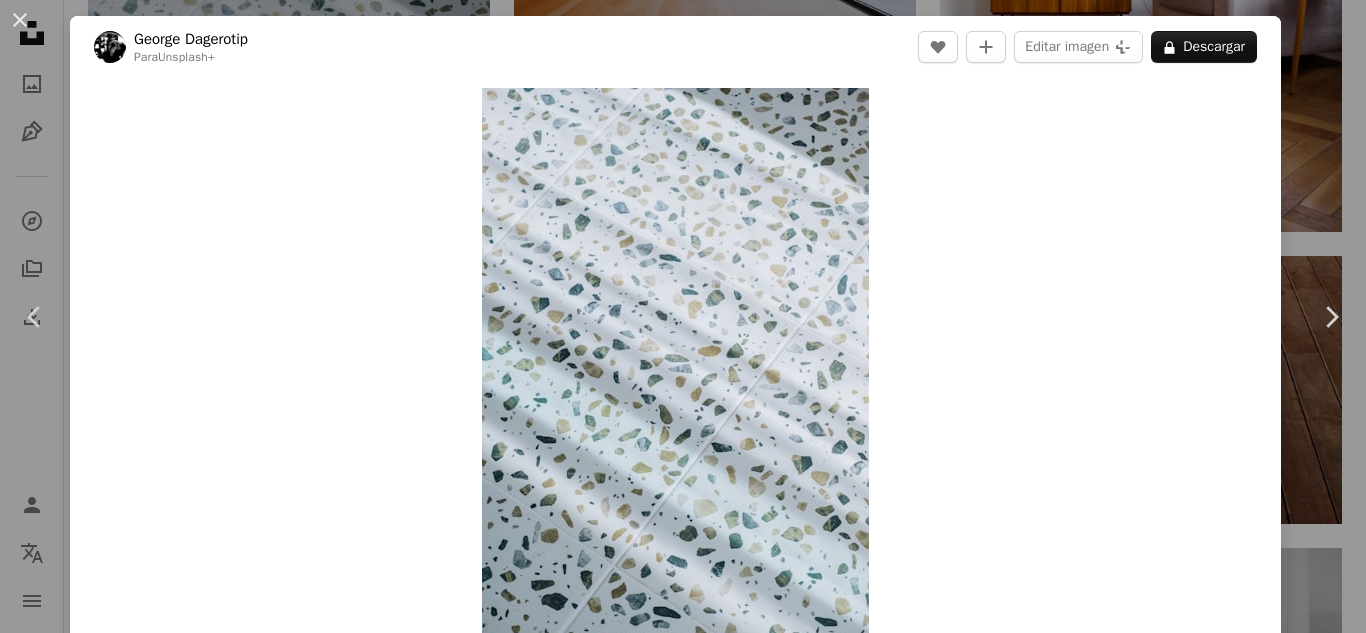 click on "An X shape Chevron left Chevron right George Dagerotip Para  Unsplash+ A heart A plus sign Editar imagen   Plus sign for Unsplash+ A lock   Descargar Zoom in A forward-right arrow Compartir More Actions Calendar outlined Publicado el  13 de diciembre de 2022 Safety Con la  Licencia Unsplash+ patrón baldosas piso losa suelo de baldosas baldosa cerámica Imágenes gratuitas De esta serie Plus sign for Unsplash+ Plus sign for Unsplash+ Plus sign for Unsplash+ Imágenes relacionadas Plus sign for Unsplash+ A heart A plus sign Behnam Norouzi Para  Unsplash+ A lock   Descargar Plus sign for Unsplash+ A heart A plus sign Giulia Squillace Para  Unsplash+ A lock   Descargar Plus sign for Unsplash+ A heart A plus sign Drazen Nesic Para  Unsplash+ A lock   Descargar Plus sign for Unsplash+ A heart A plus sign Annie Spratt Para  Unsplash+ A lock   Descargar Plus sign for Unsplash+ A heart A plus sign Unsplash+ Community Para  Unsplash+ A lock   Descargar Plus sign for Unsplash+ A heart A plus sign Jerome Maas Para" at bounding box center [683, 316] 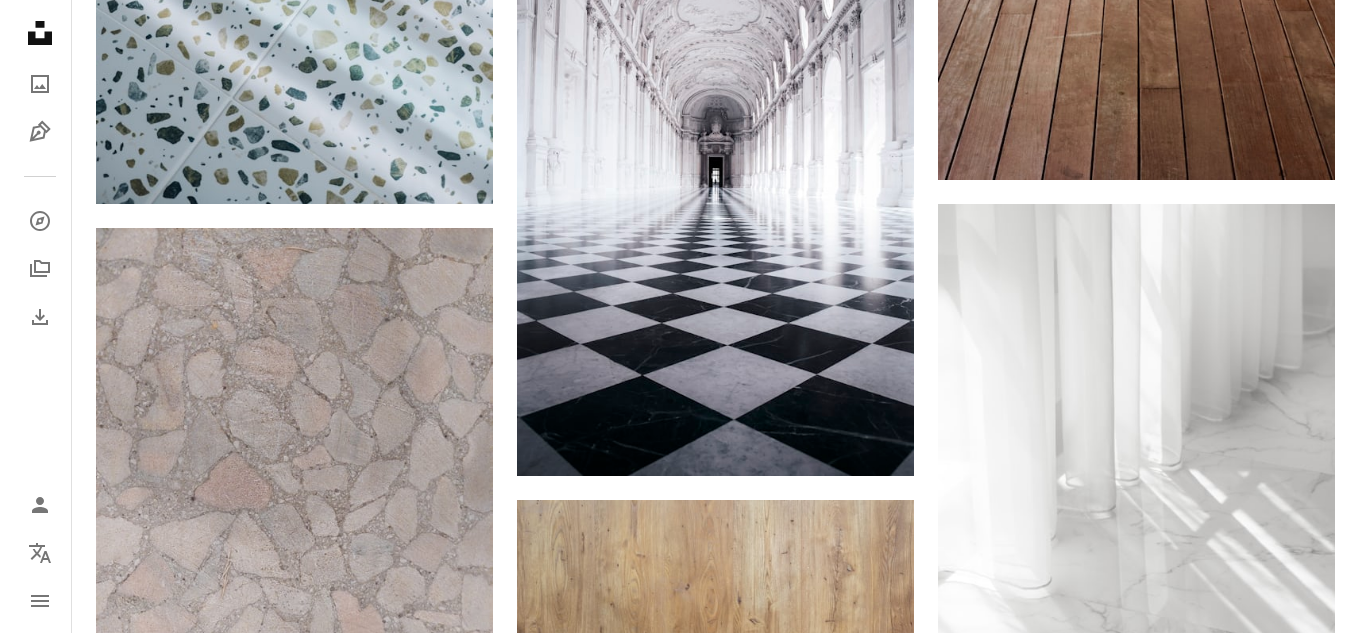 scroll, scrollTop: 2339, scrollLeft: 0, axis: vertical 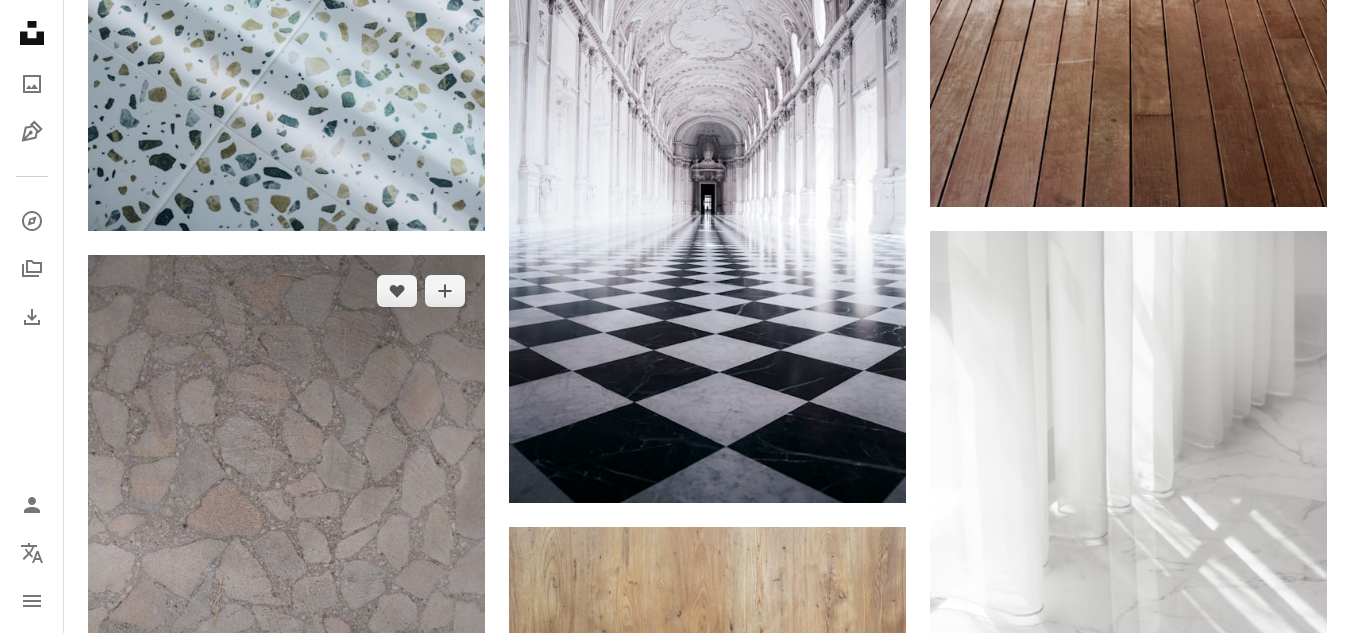 click at bounding box center [286, 520] 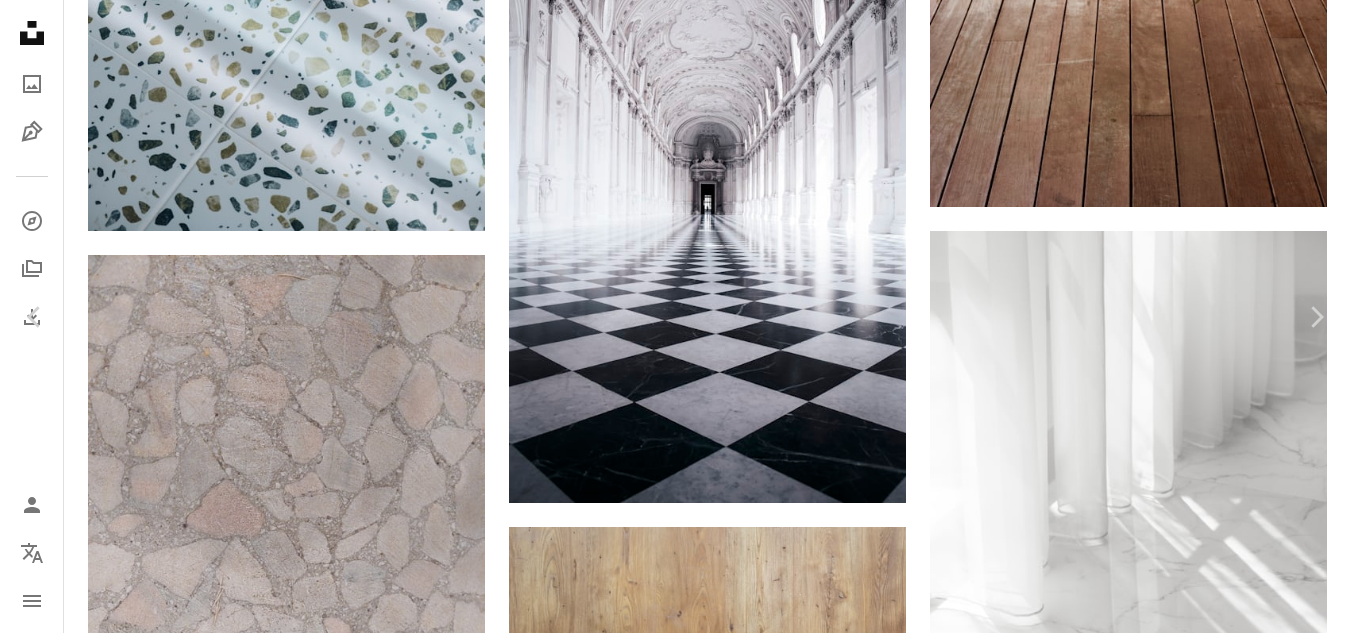 click on "Descargar gratis" at bounding box center [1145, 5662] 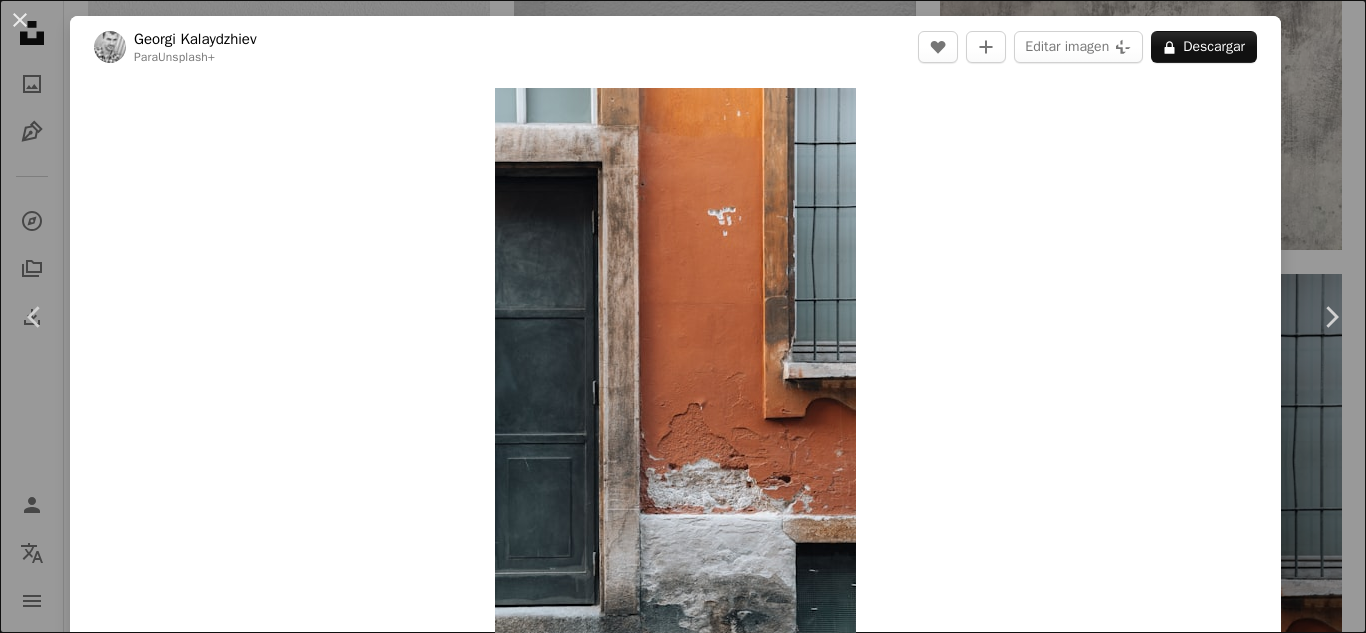 click on "A map marker [CITY], [METROPOLITAN_CITY] of [CITY], [COUNTRY]" at bounding box center (675, 470) 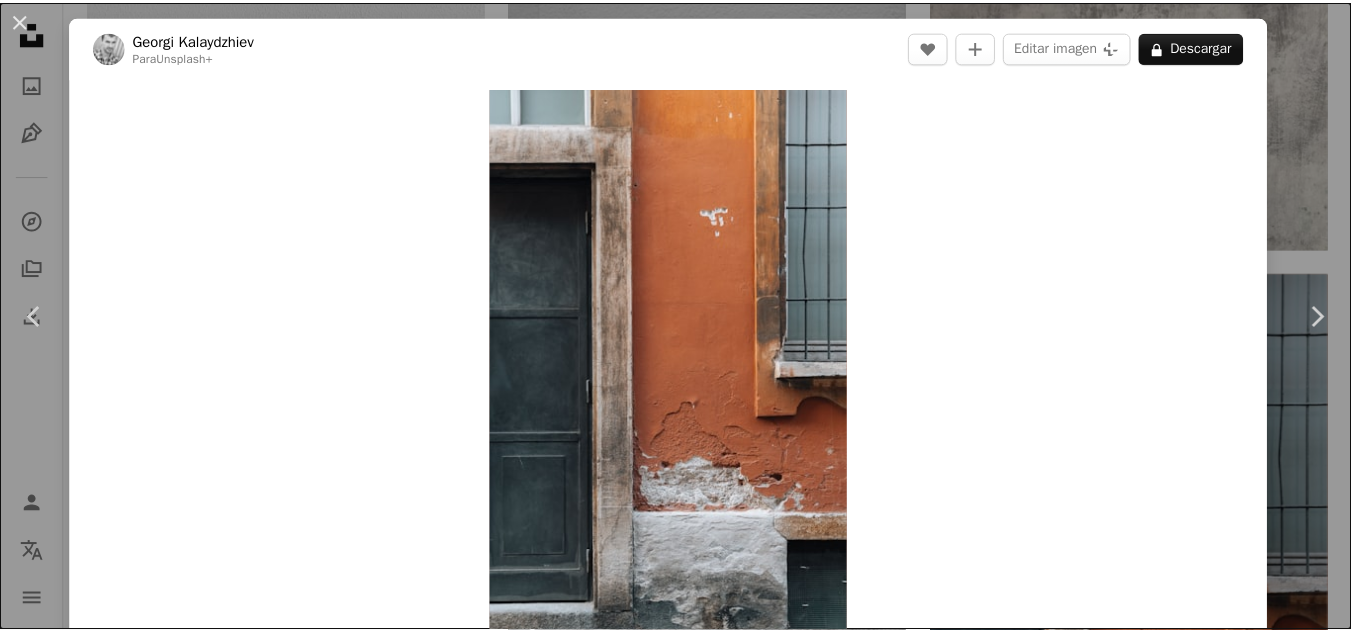 scroll, scrollTop: 15203, scrollLeft: 0, axis: vertical 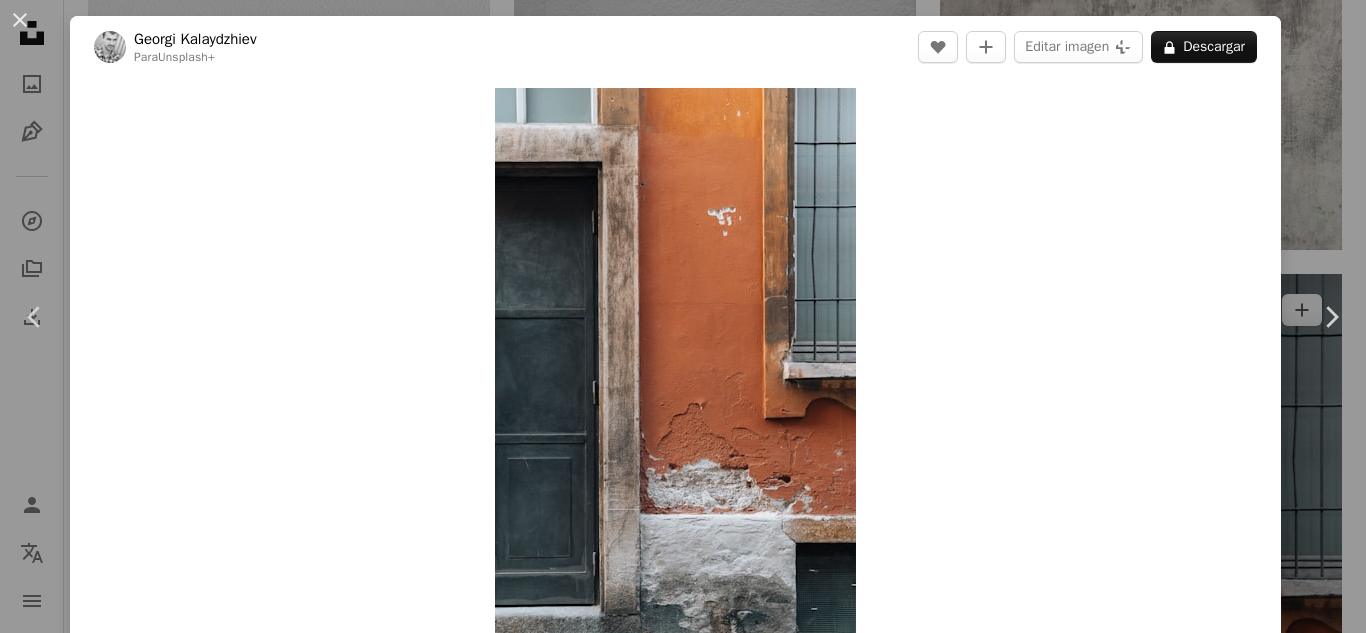 click on "A map marker [CITY], [METROPOLITAN_CITY] of [CITY], [COUNTRY]" at bounding box center [683, 316] 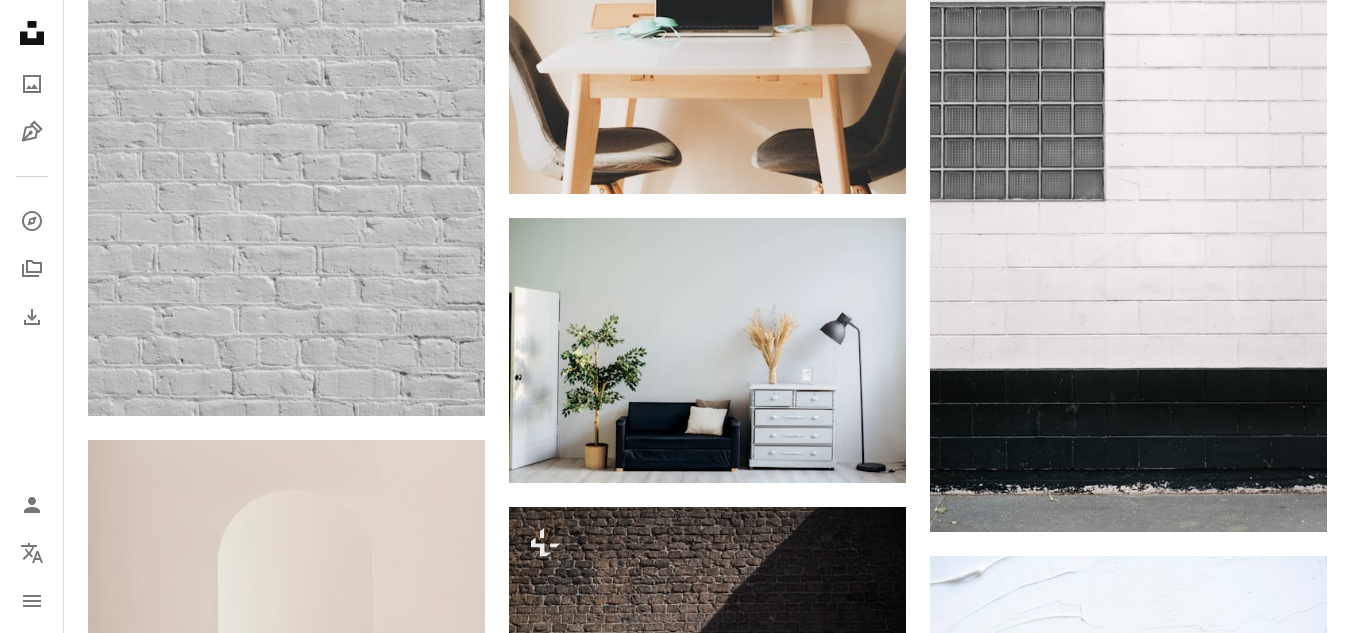 scroll, scrollTop: 16862, scrollLeft: 0, axis: vertical 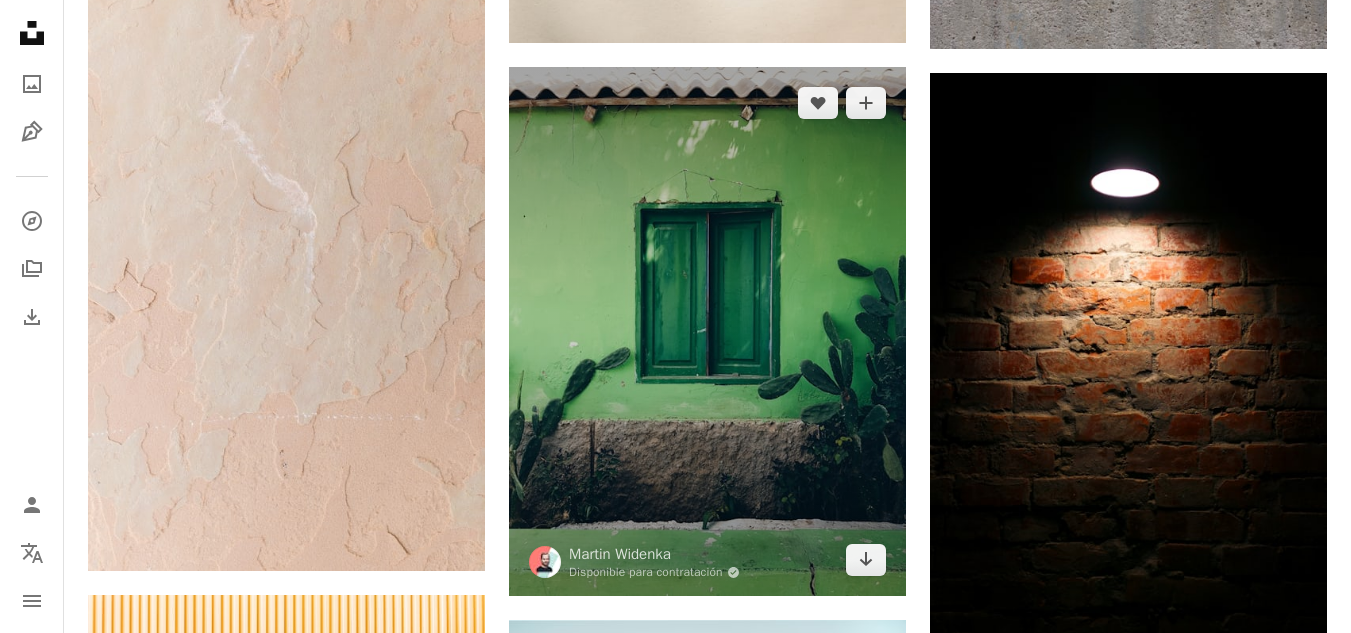 click at bounding box center [707, 332] 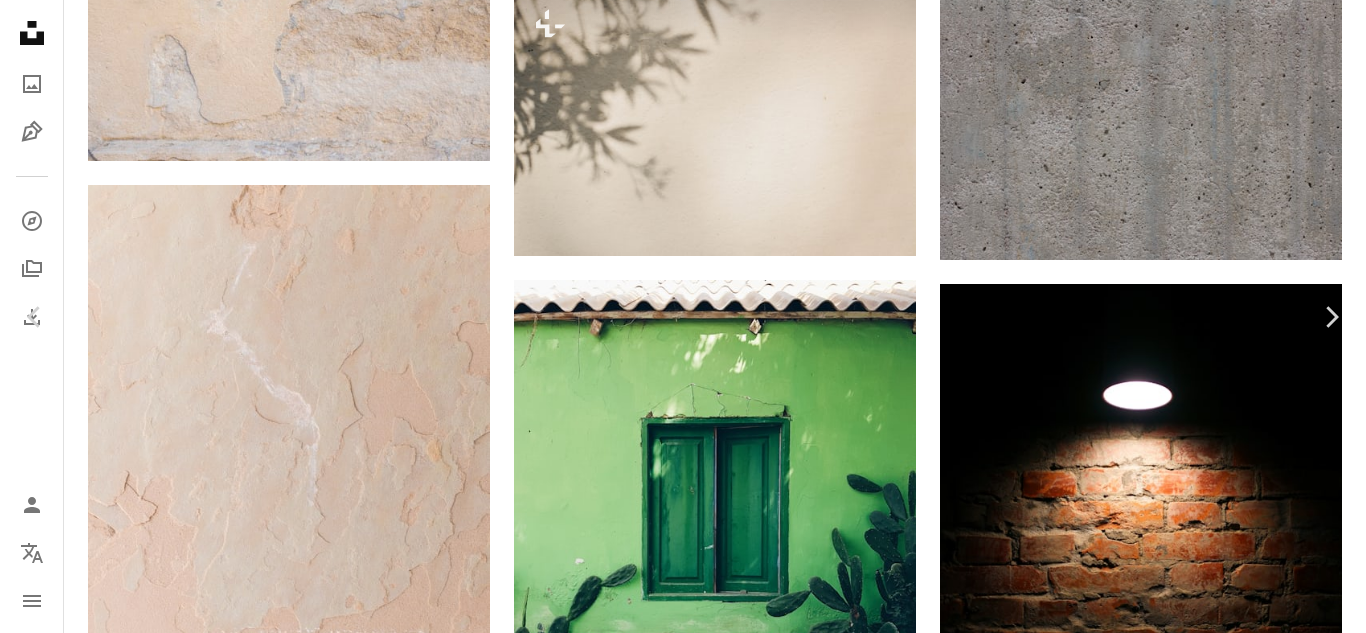 scroll, scrollTop: 1472, scrollLeft: 0, axis: vertical 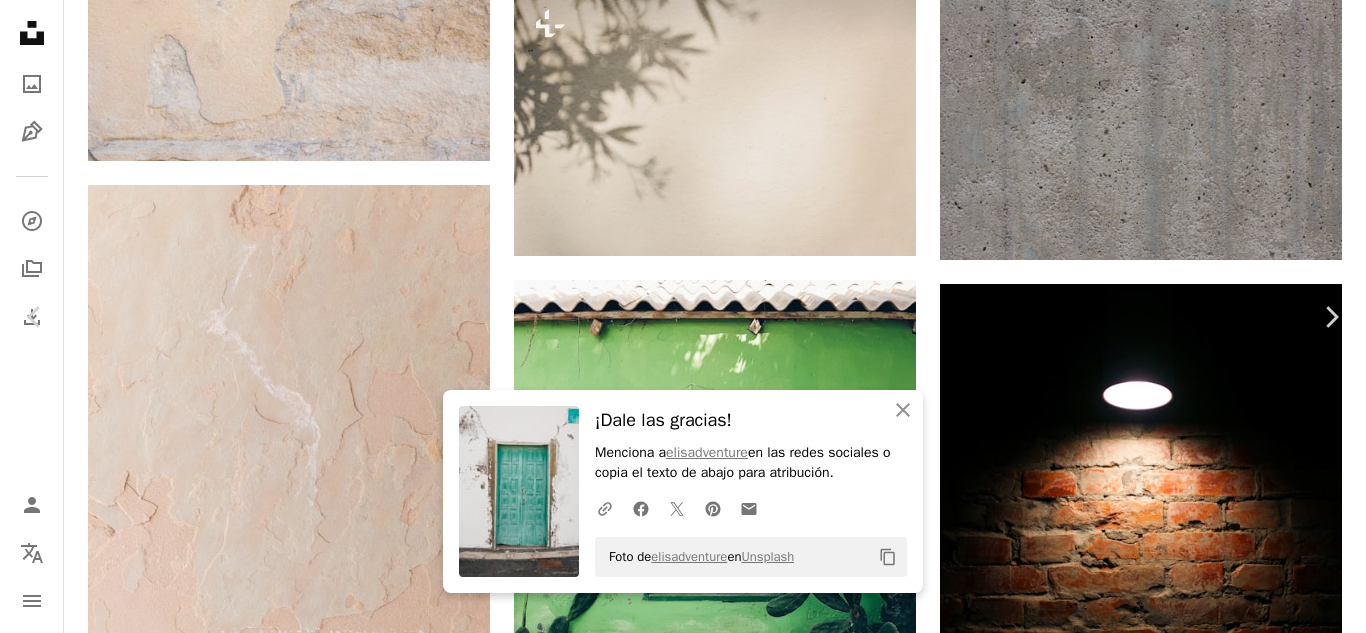 click on "Unsplash logo Página de inicio de Unsplash A photo Pen Tool A compass A stack of folders Download Person Localization icon navigation menu A magnifying glass ***** An X shape Visual search Obtener Unsplash+ Inicia sesión Enviar una imagen Explora imágenes premium en iStock  |  20 % de descuento en iStock  ↖️ Explora imágenes premium en iStock 20 % de descuento en iStock  ↖️ Ver más  ↖️ Ver más en iStock  ↖️ A photo Fotos   31 mil Pen Tool Ilustraciones   185 A stack of folders Colecciones   525 mil A group of people Usuarios   5,6 mil A copyright icon © Licencia Arrow down Aspect ratio Orientación Arrow down Unfold Clasificar por  Relevancia Arrow down Filters Filtros Pared Chevron right Fondo de escritorio pared de ladrillo Textura de pared Fondo de pantalla de MacBook habitación pared de la calle antecedentes textura pared blanca fondo de pantalla Fondo de pantalla 4k Fondo de pared Plus sign for Unsplash+ A heart A plus sign Getty Images Para  Unsplash+ A lock   Descargar A heart" at bounding box center [683, -7184] 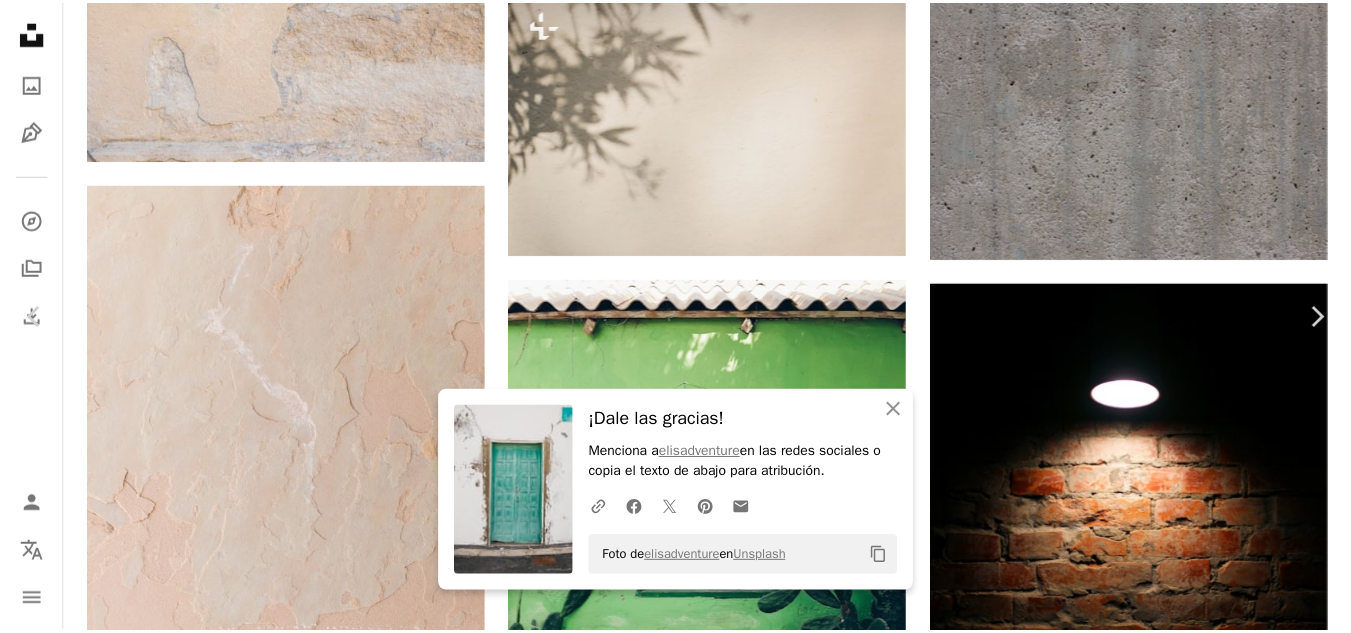 scroll, scrollTop: 0, scrollLeft: 0, axis: both 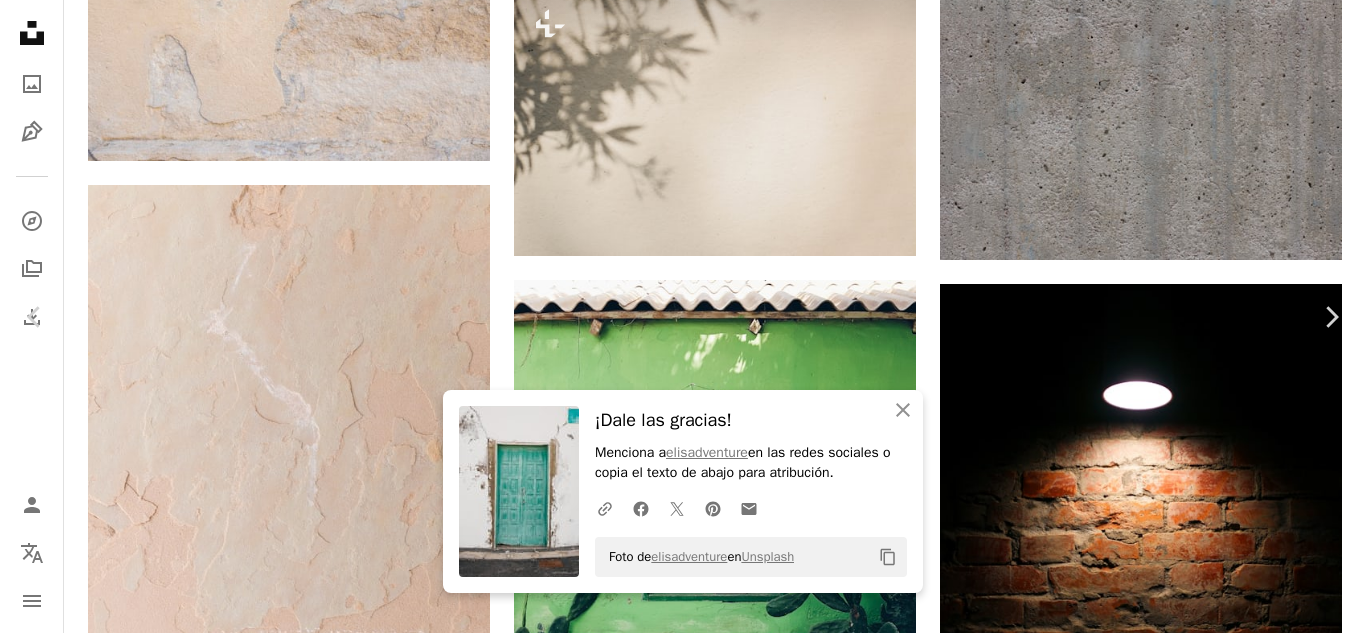 click on "Descargar gratis" at bounding box center [1160, 3914] 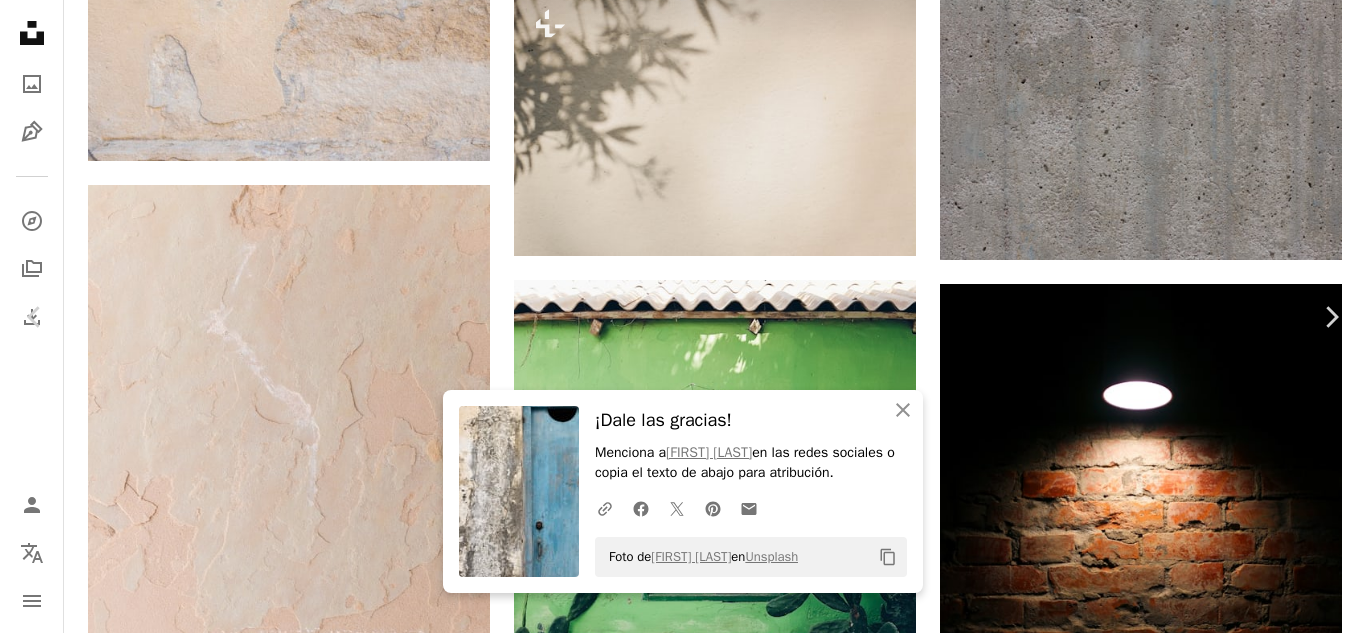 click on "Foto de [USERNAME] en Unsplash
Copy content [USERNAME] [USERNAME]" at bounding box center (683, 4183) 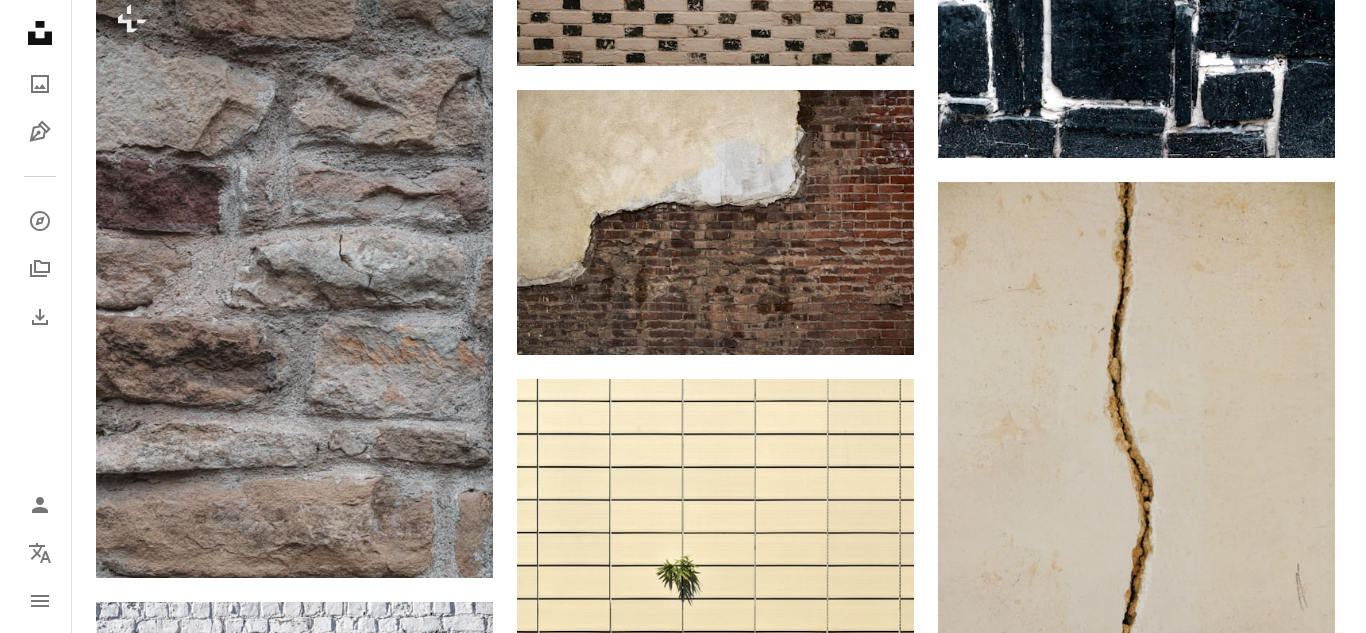 scroll, scrollTop: 24912, scrollLeft: 0, axis: vertical 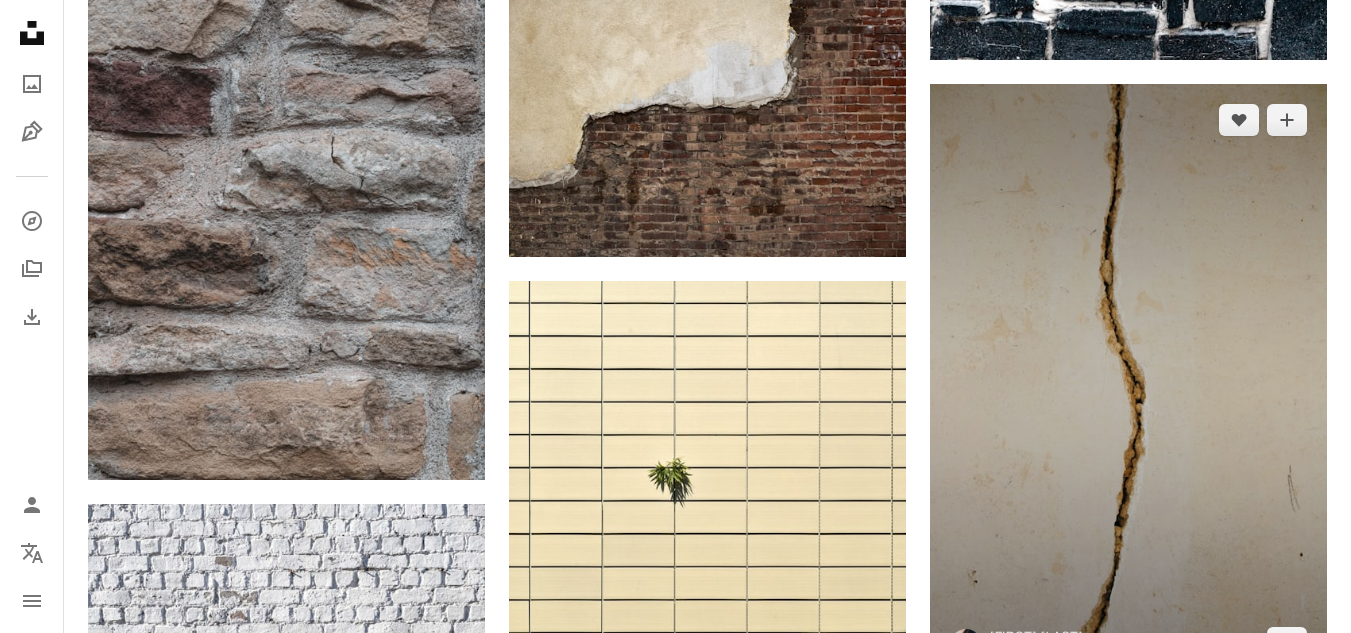 click at bounding box center (1128, 382) 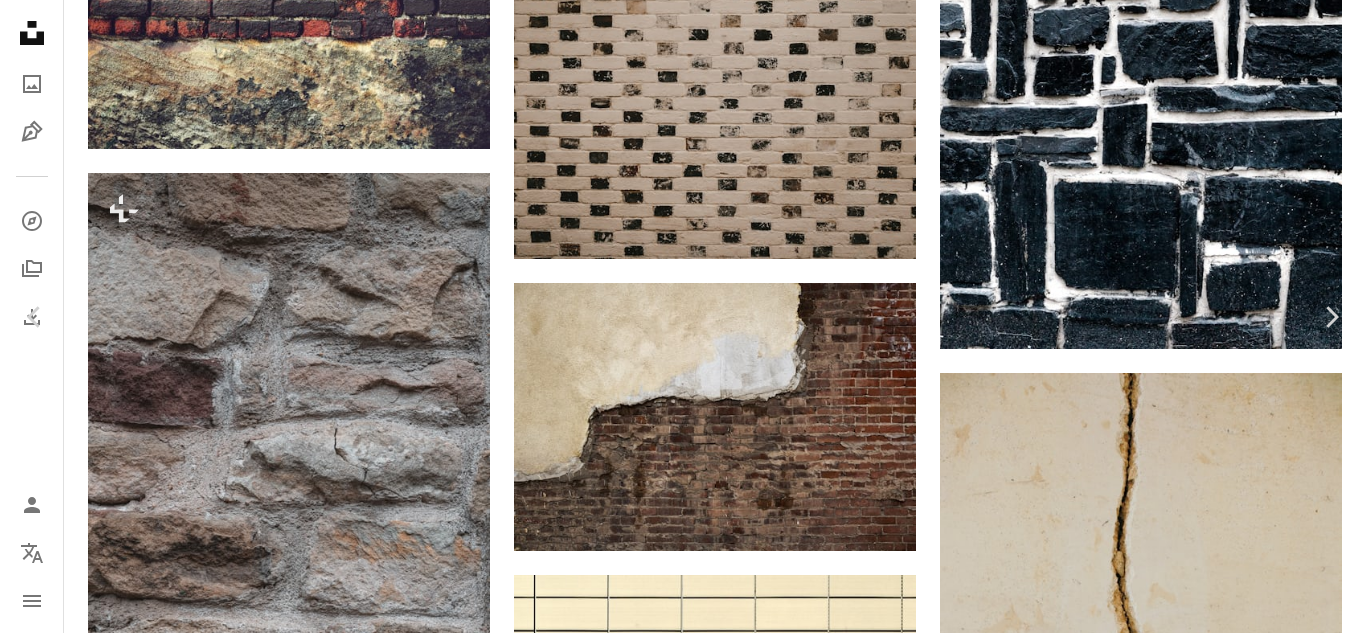 click on "Descargar gratis" at bounding box center (1160, 4656) 